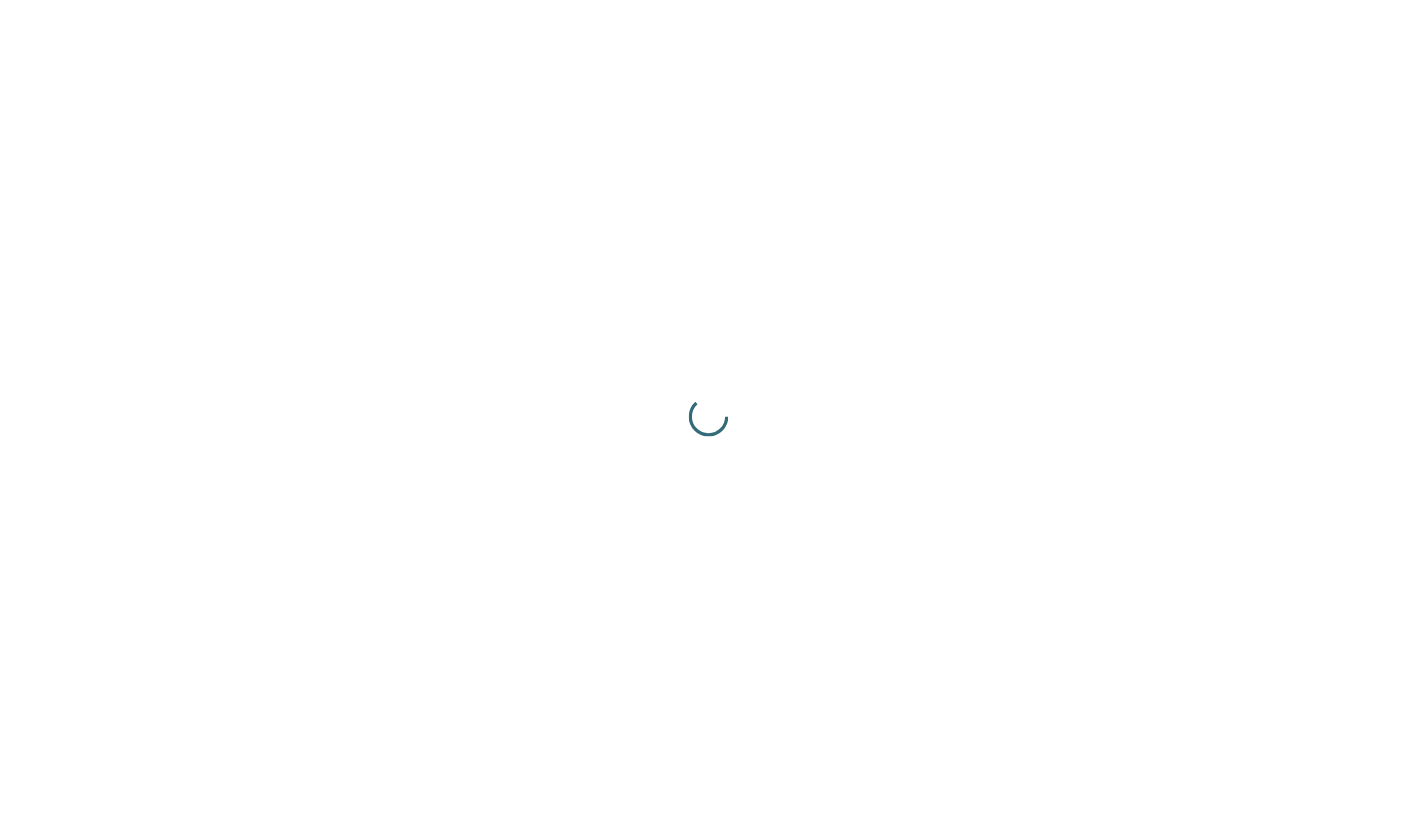 scroll, scrollTop: 0, scrollLeft: 0, axis: both 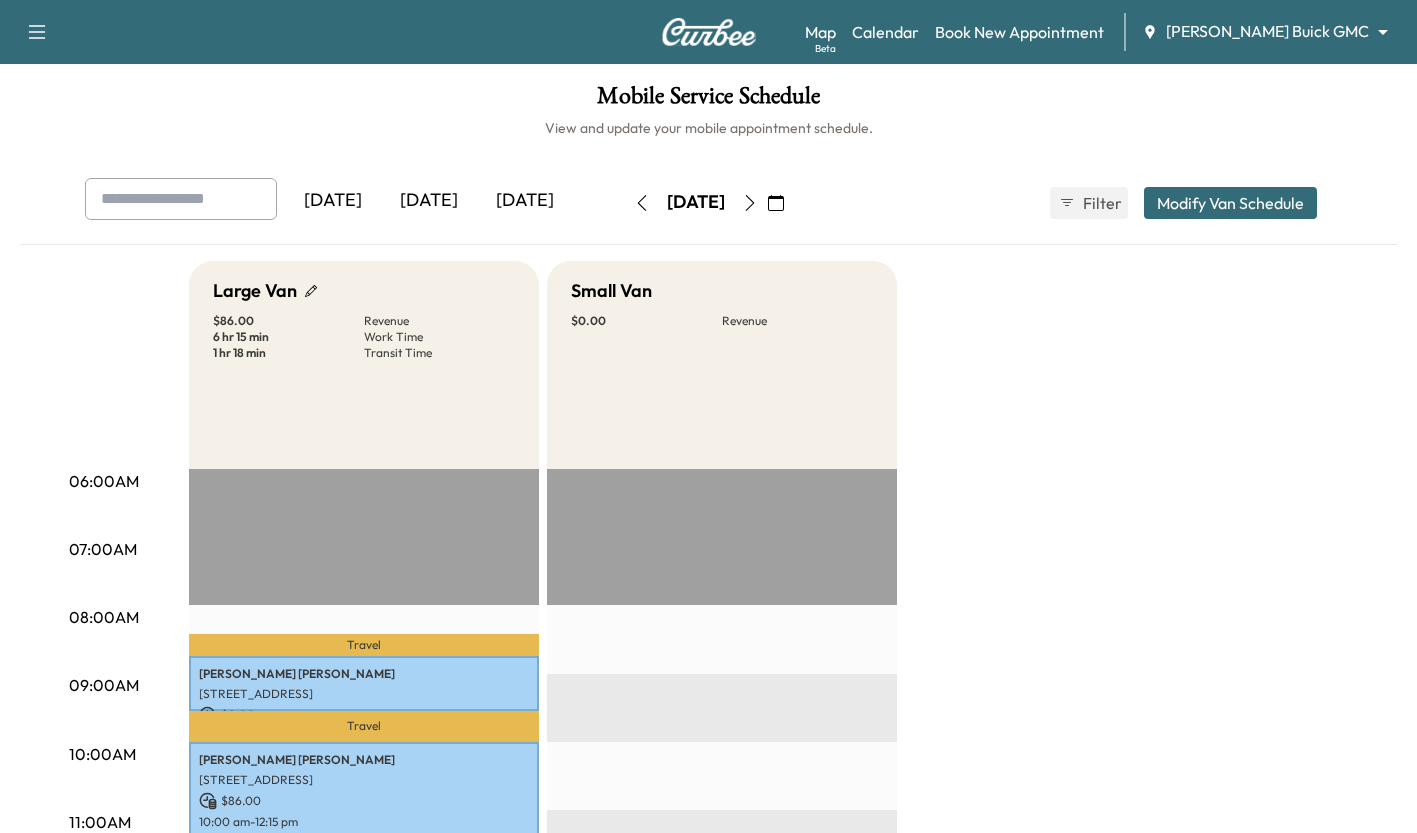 click on "[DATE]" at bounding box center [429, 201] 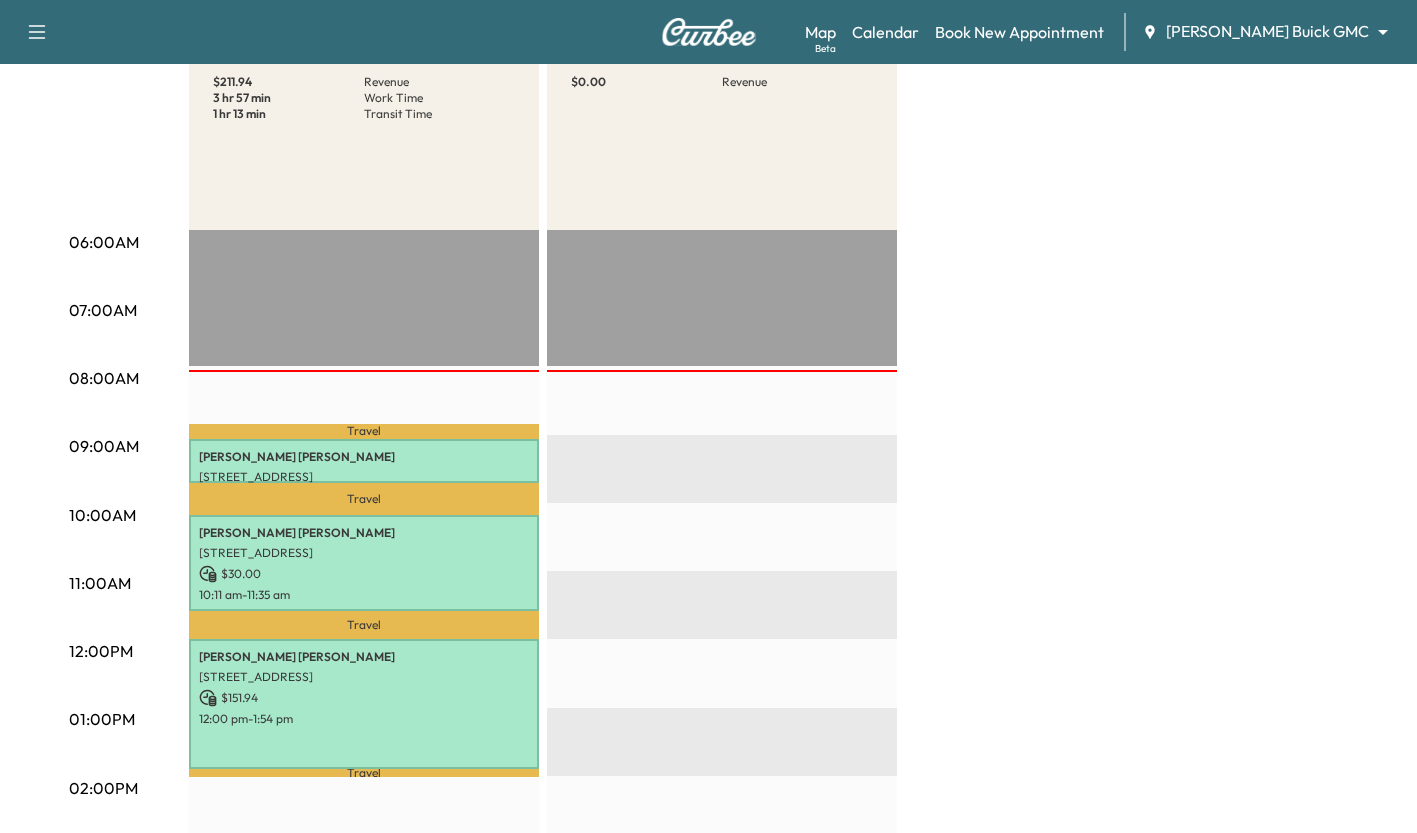 scroll, scrollTop: 242, scrollLeft: 0, axis: vertical 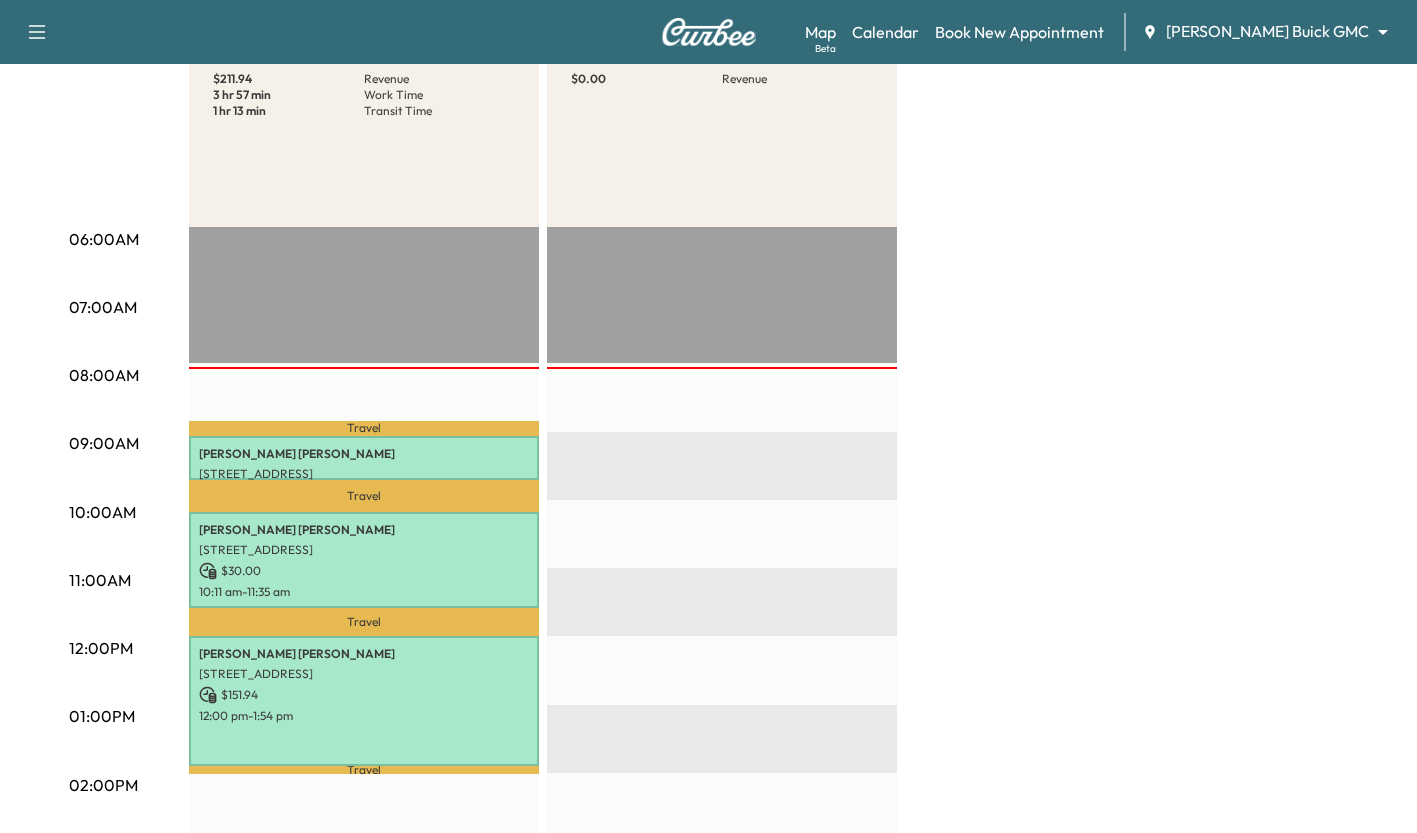 click on "Map Beta" at bounding box center (820, 32) 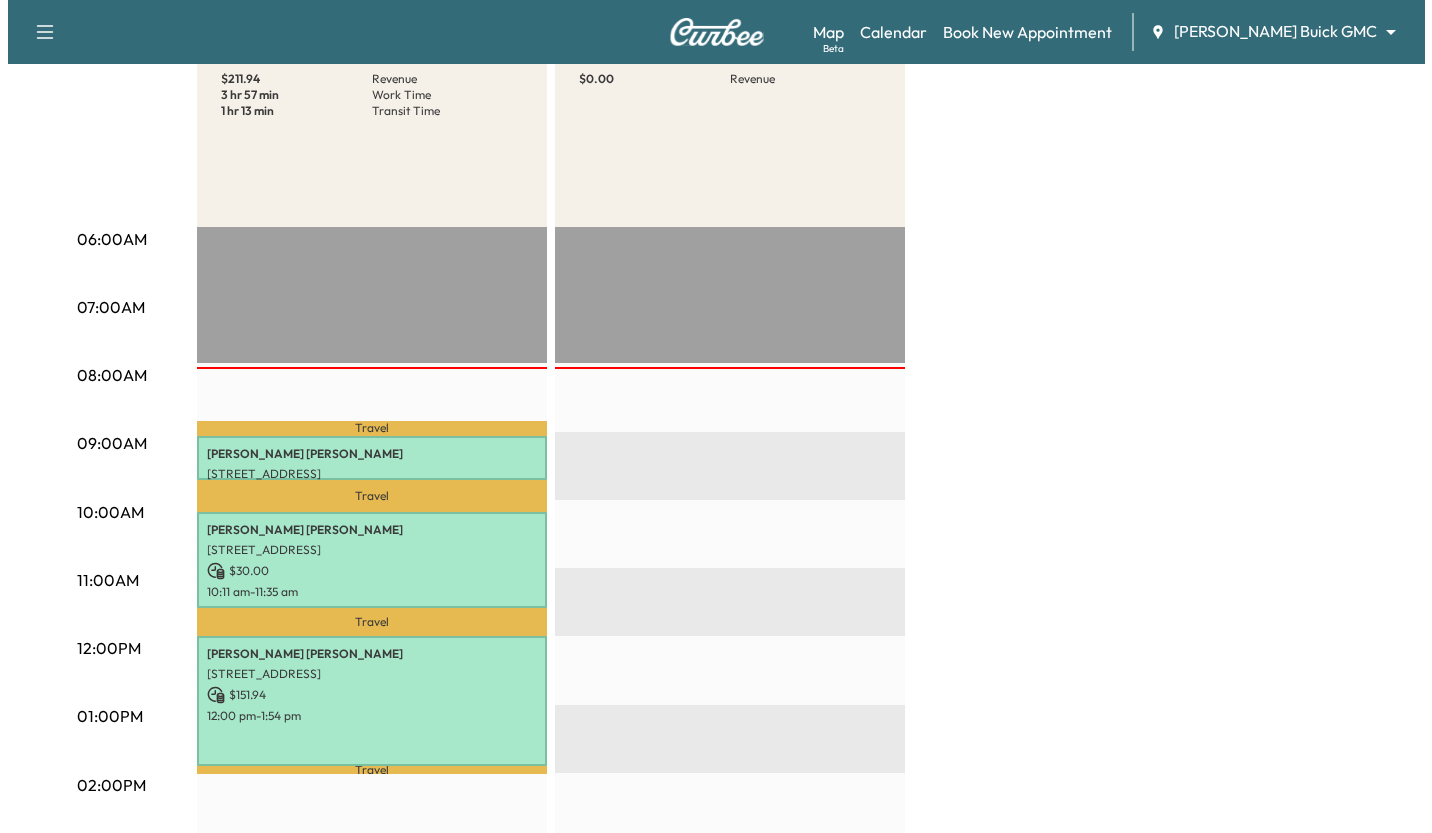 scroll, scrollTop: 0, scrollLeft: 0, axis: both 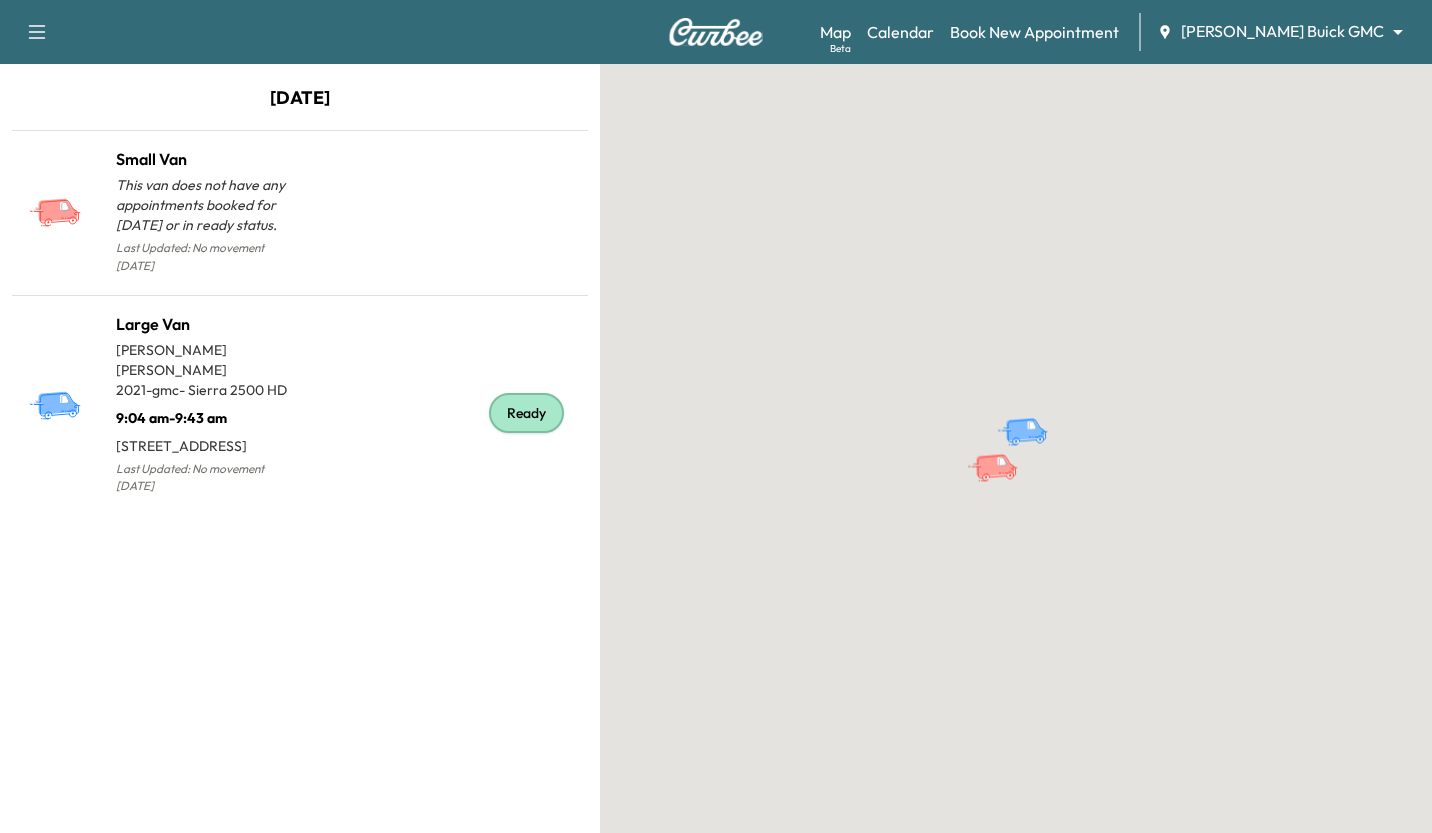 click on "Ready" at bounding box center (440, 414) 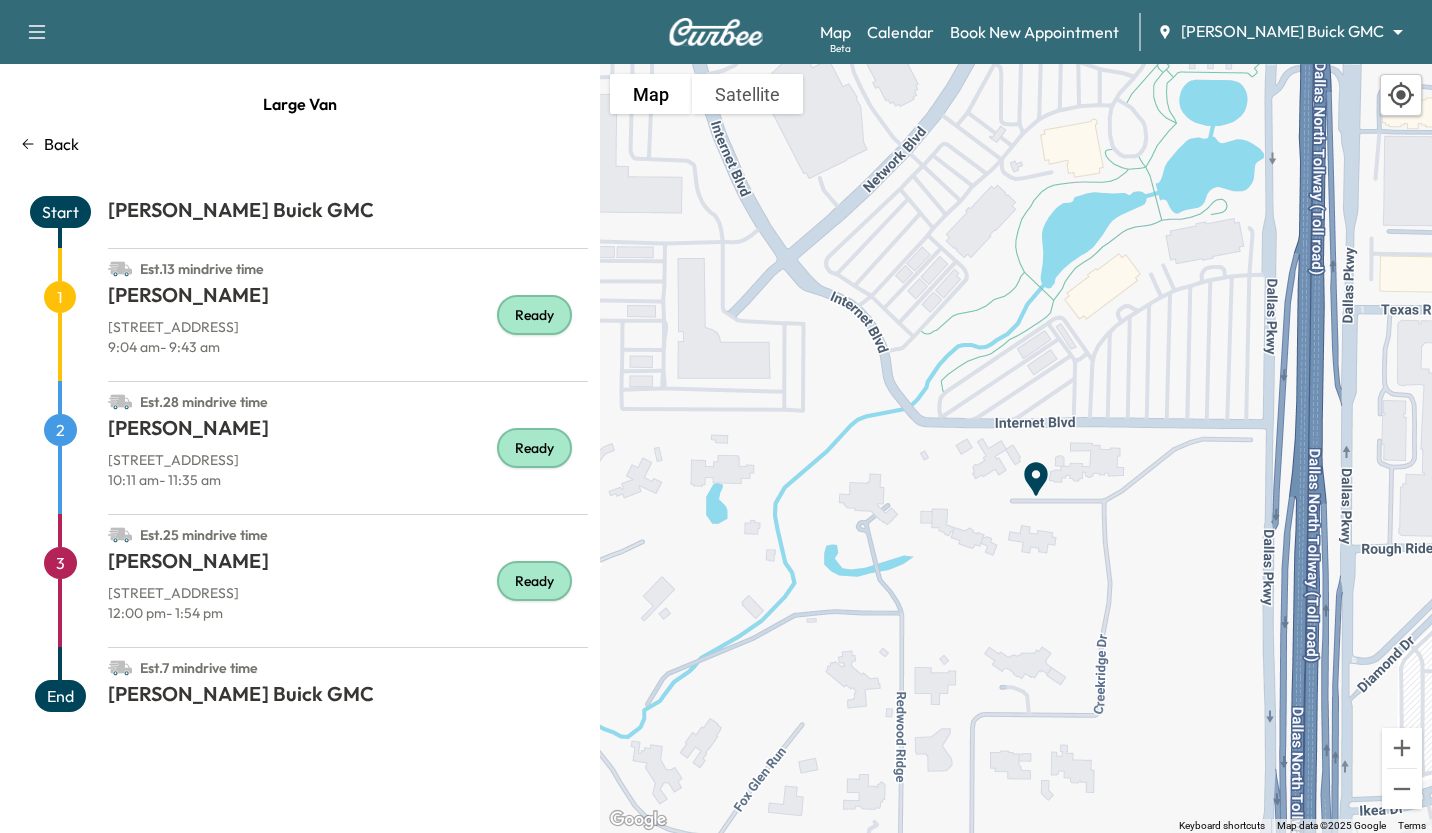 click on "Satellite" at bounding box center (747, 94) 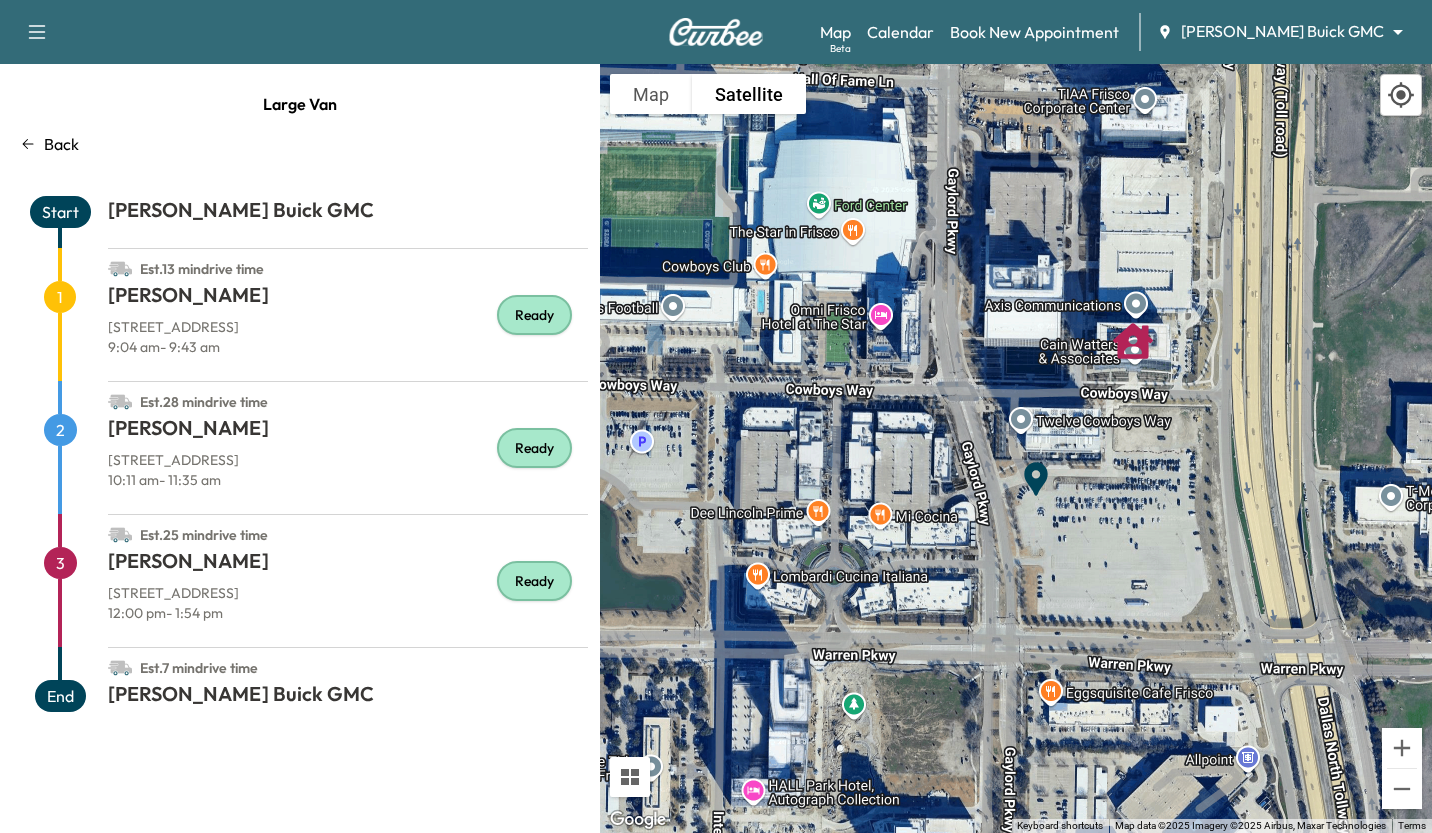 click 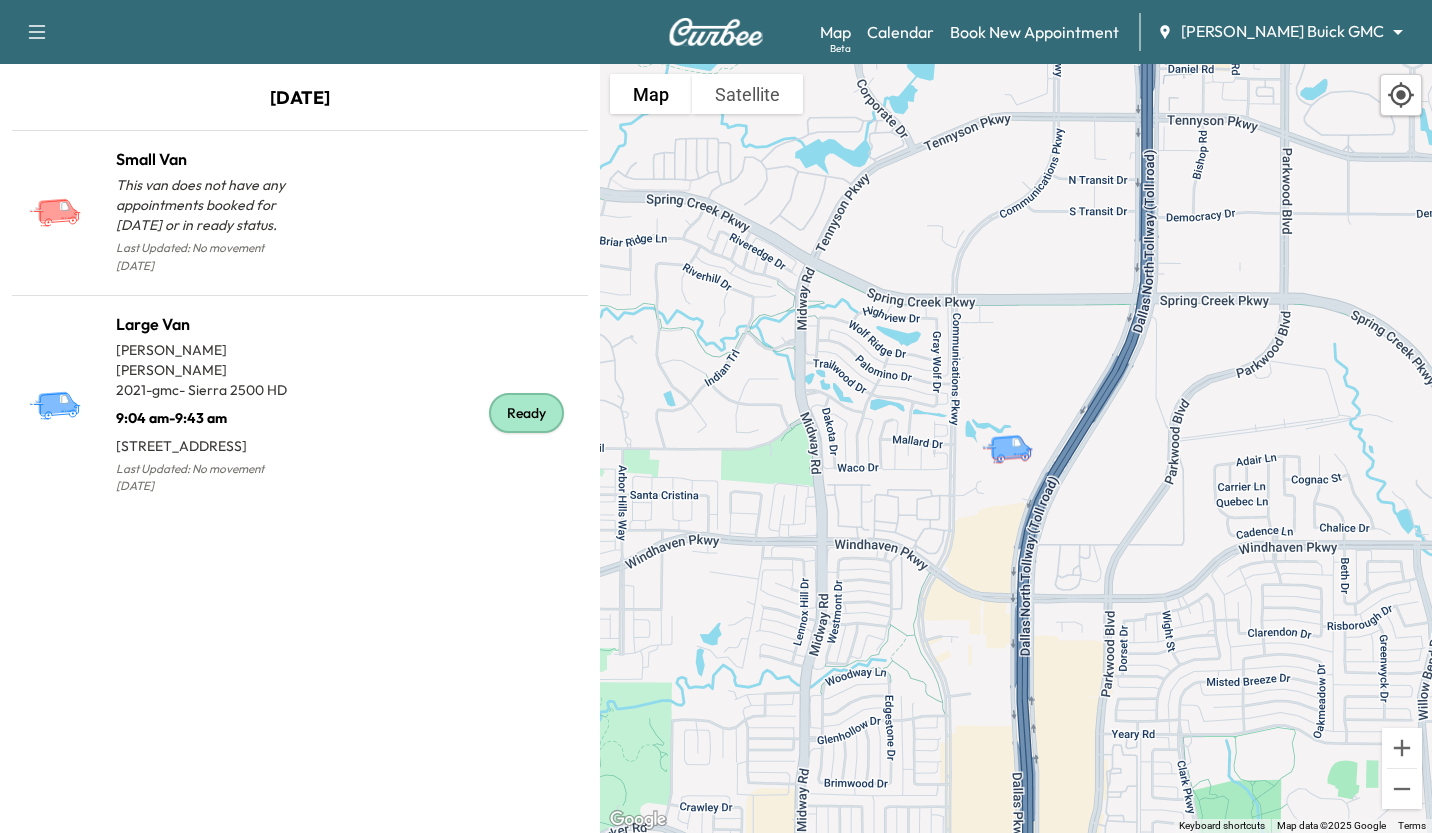 click on "Ready" at bounding box center [440, 414] 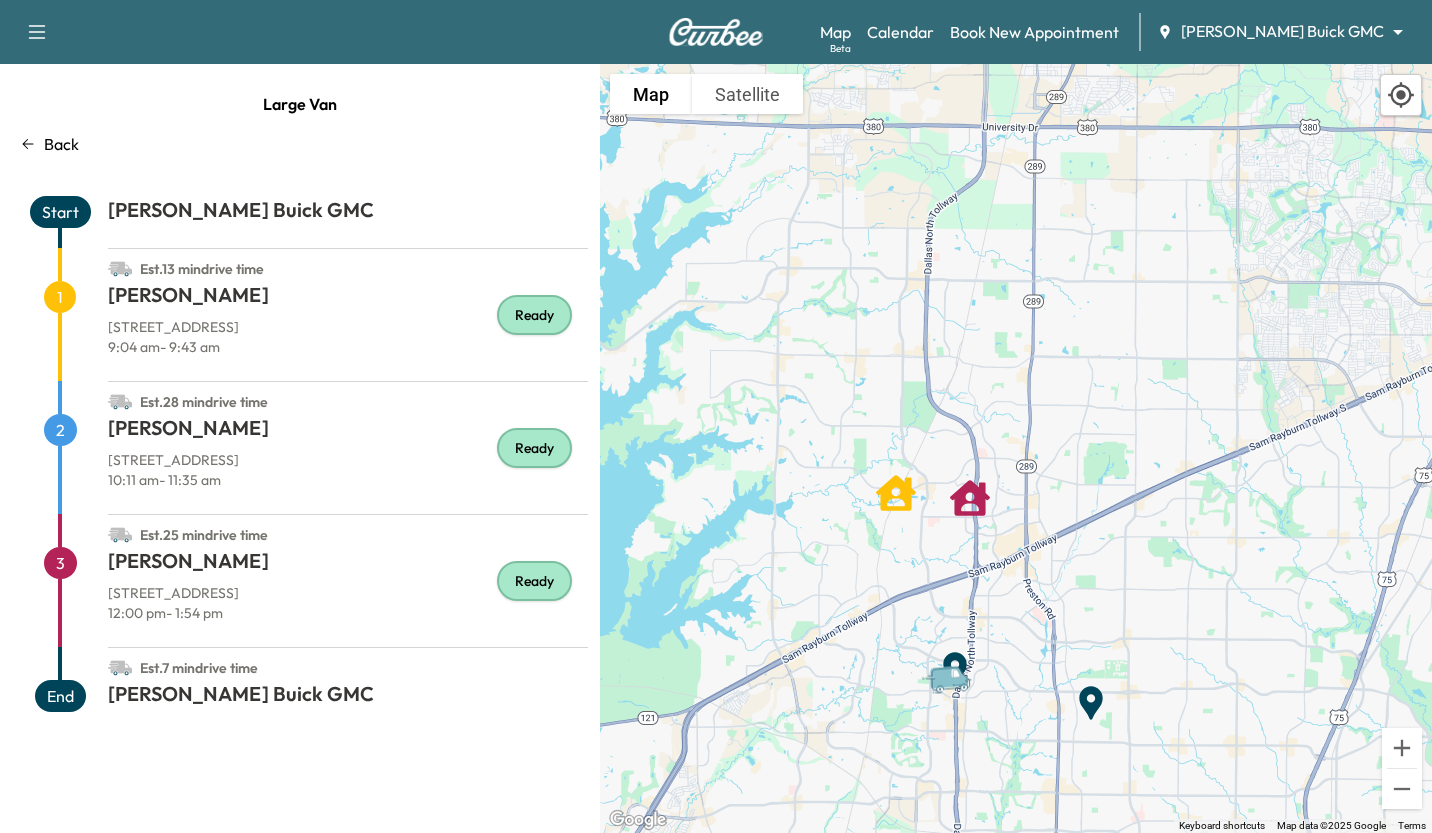 drag, startPoint x: 743, startPoint y: 338, endPoint x: 797, endPoint y: 565, distance: 233.33452 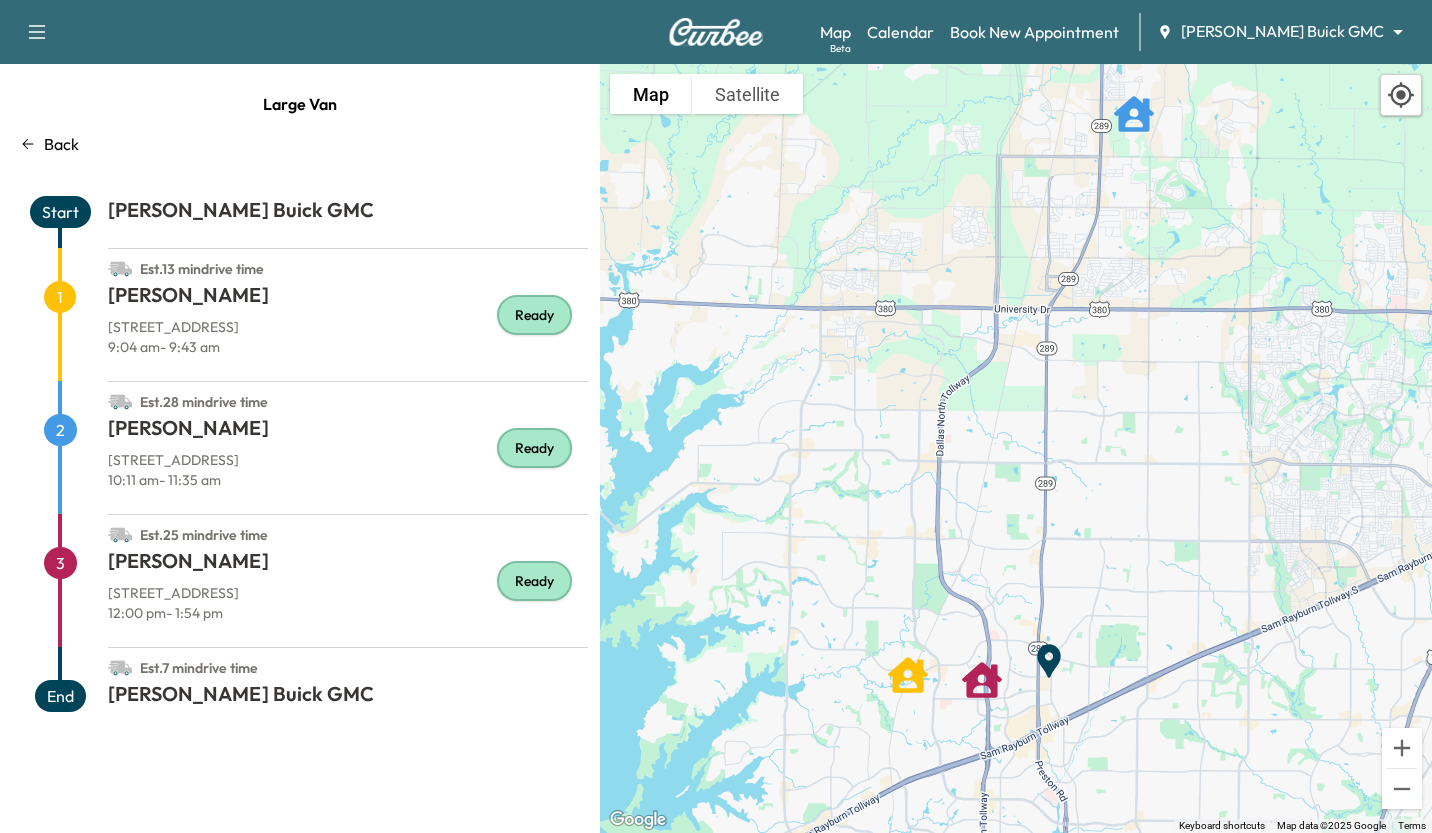 drag, startPoint x: 944, startPoint y: 312, endPoint x: 954, endPoint y: 497, distance: 185.27008 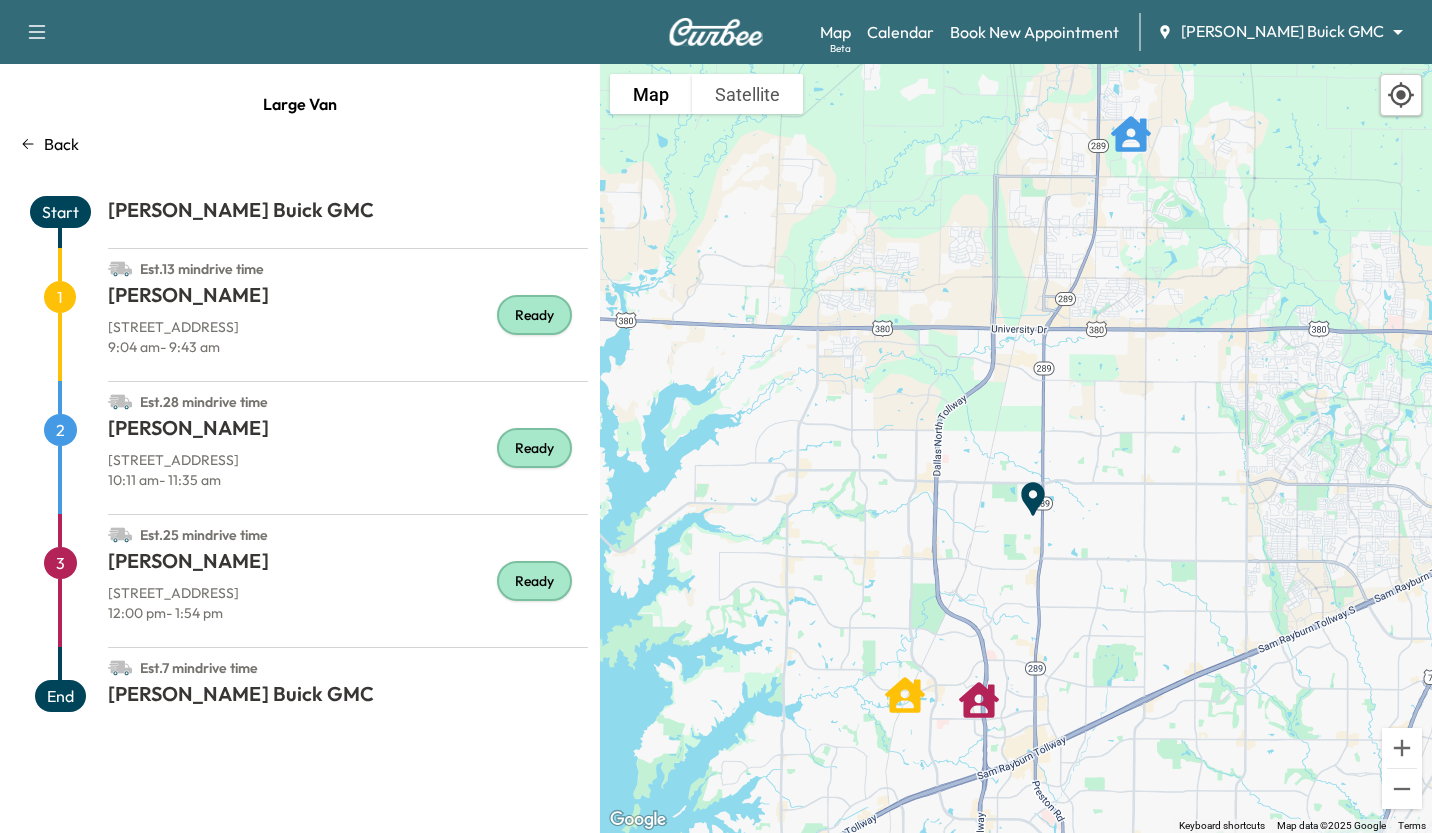 drag, startPoint x: 1125, startPoint y: 503, endPoint x: 1119, endPoint y: 533, distance: 30.594116 